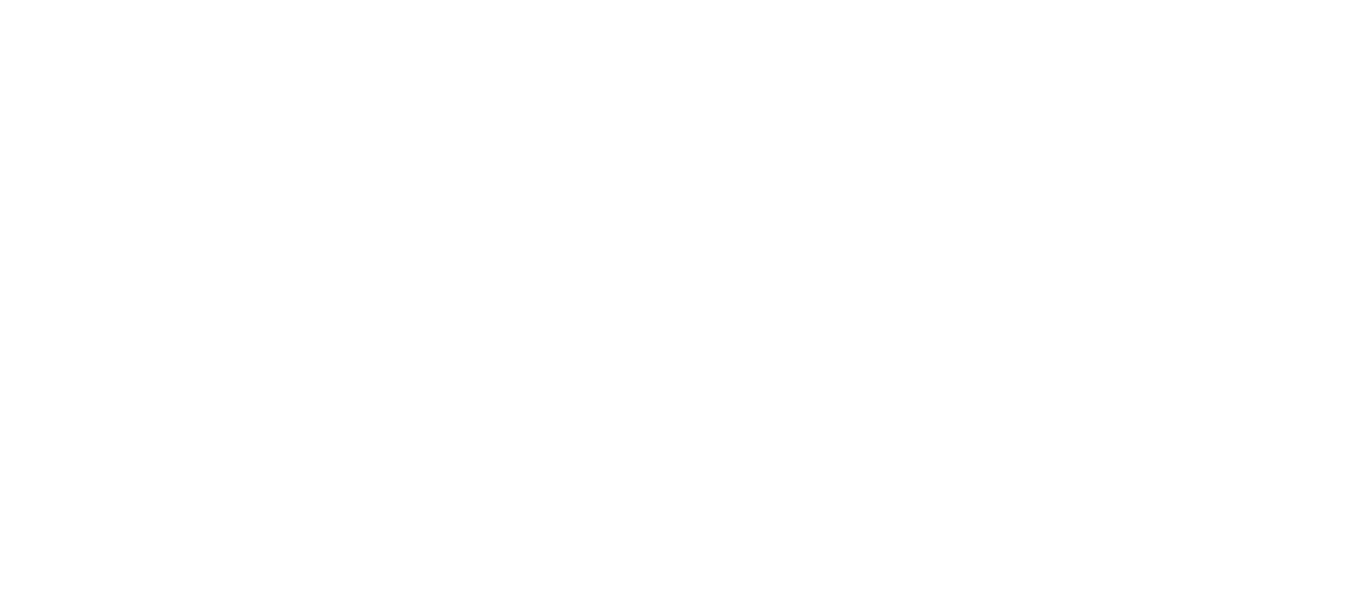 scroll, scrollTop: 0, scrollLeft: 0, axis: both 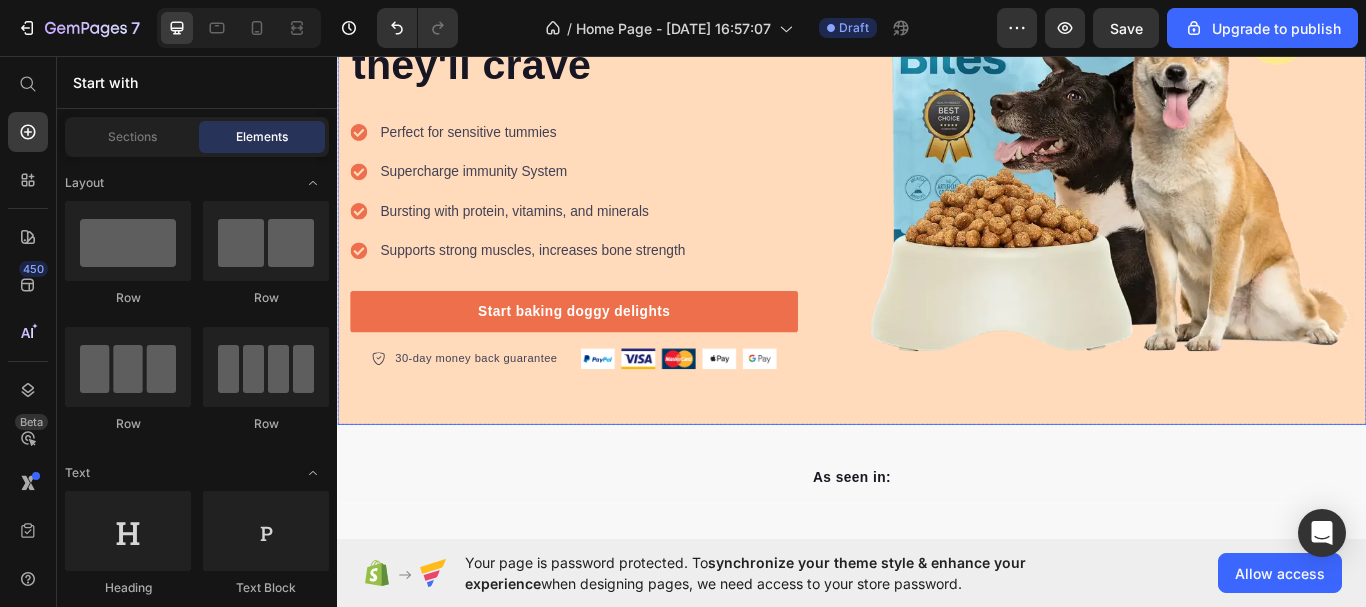 click on "Icon Icon Icon Icon Icon Icon List Hoz Rated 4.5/5 Based on 895 Reviews Text block Row Satisfy your furry friends with homemade delights they'll crave Heading Perfect for sensitive tummies Supercharge immunity System Bursting with protein, vitamins, and minerals Supports strong muscles, increases bone strength Item list Start baking doggy delights Button
30-day money back guarantee Item list Image Row Row Image Row Row" at bounding box center [937, 115] 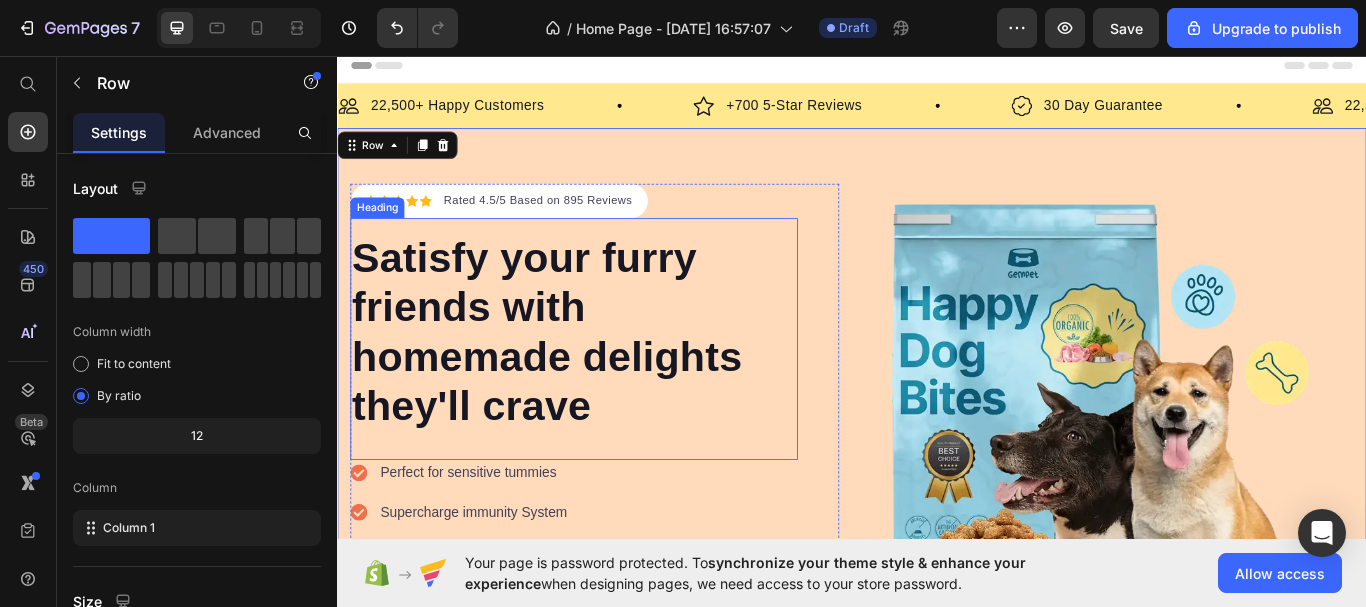 scroll, scrollTop: 0, scrollLeft: 0, axis: both 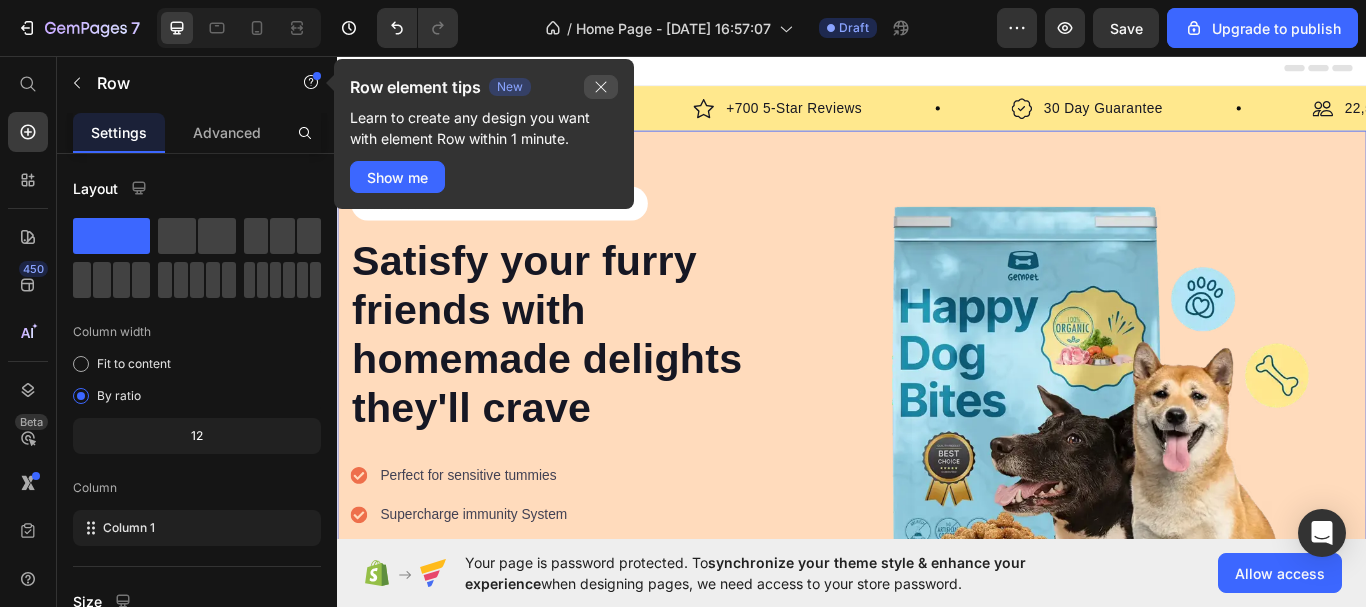 drag, startPoint x: 597, startPoint y: 91, endPoint x: 340, endPoint y: 124, distance: 259.11002 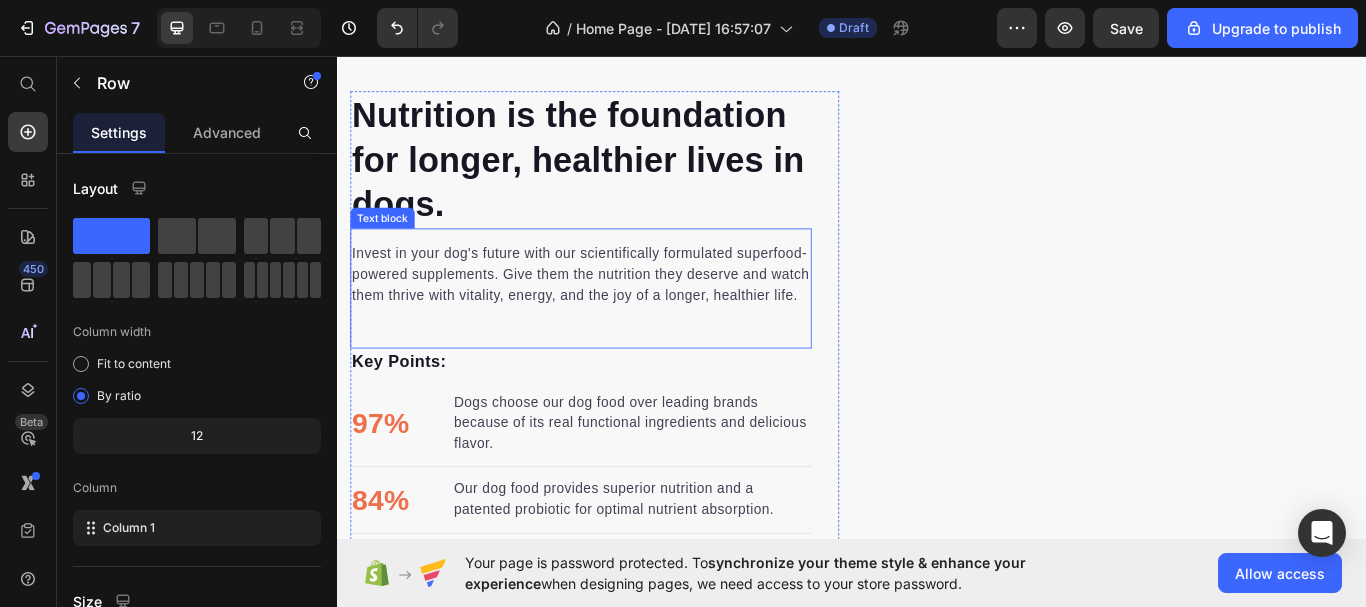 scroll, scrollTop: 3000, scrollLeft: 0, axis: vertical 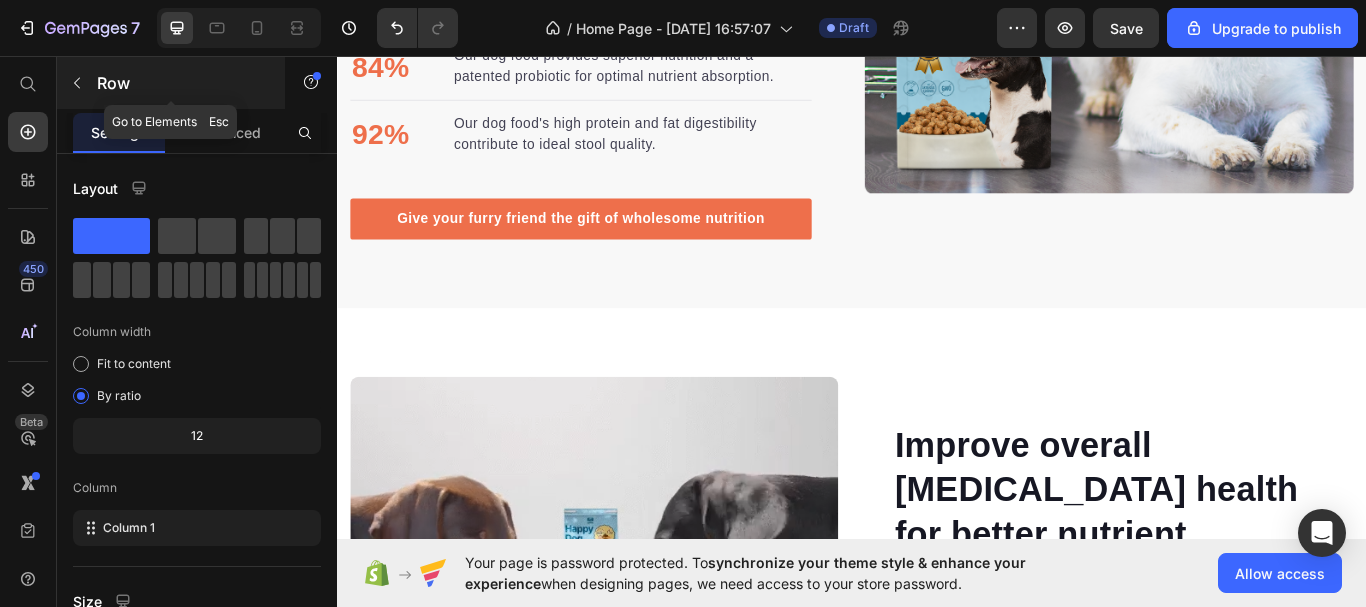 click at bounding box center [77, 83] 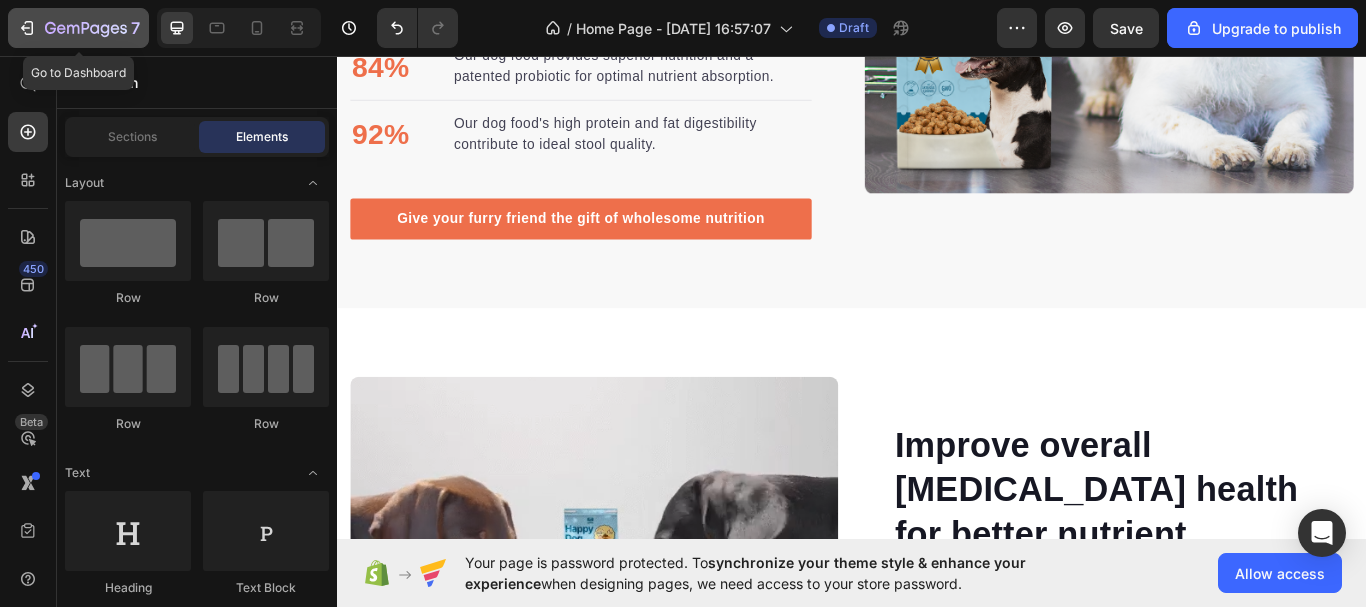 click 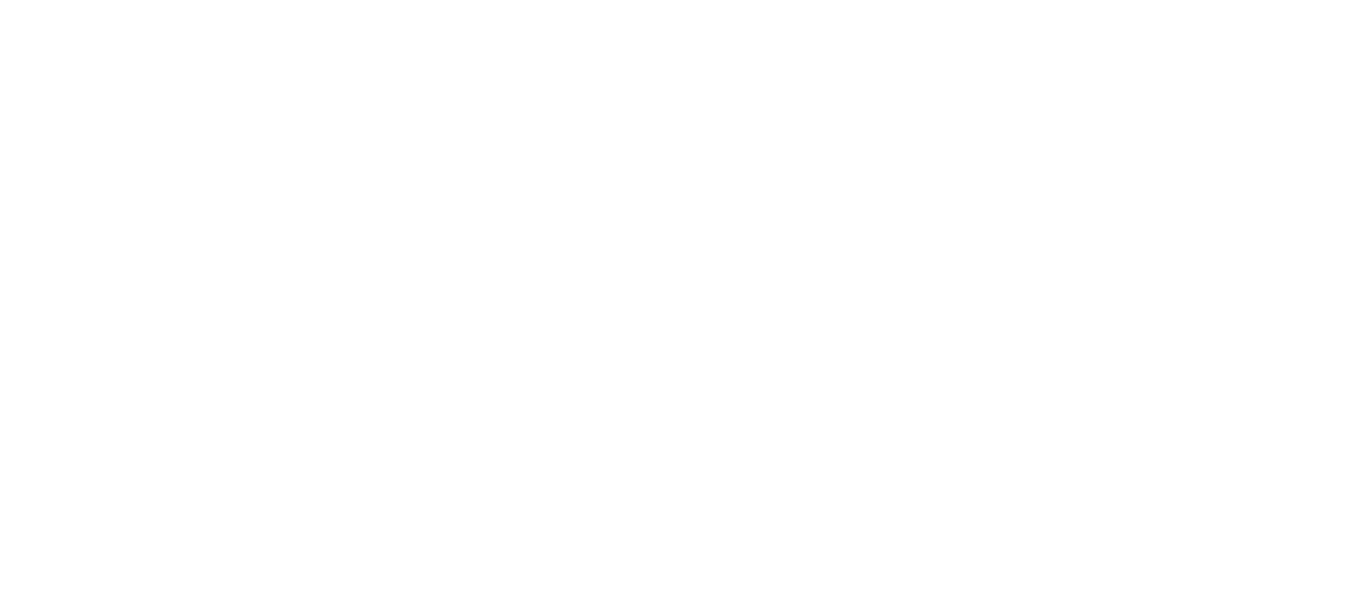 scroll, scrollTop: 0, scrollLeft: 0, axis: both 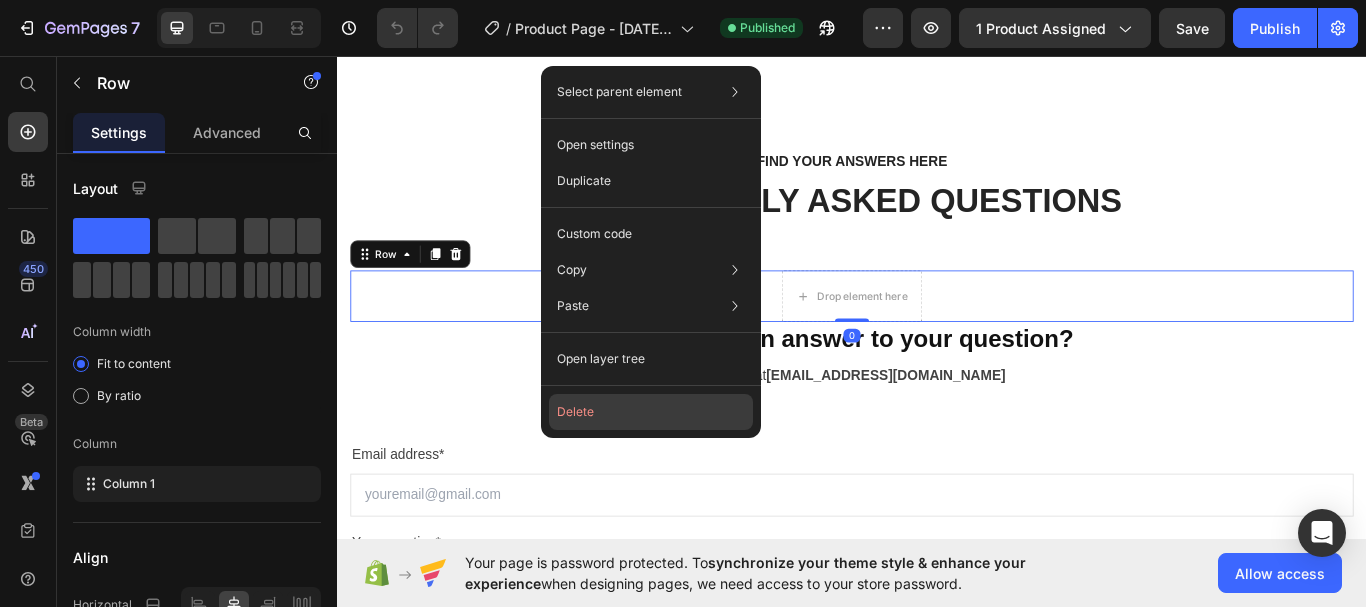 click on "Delete" 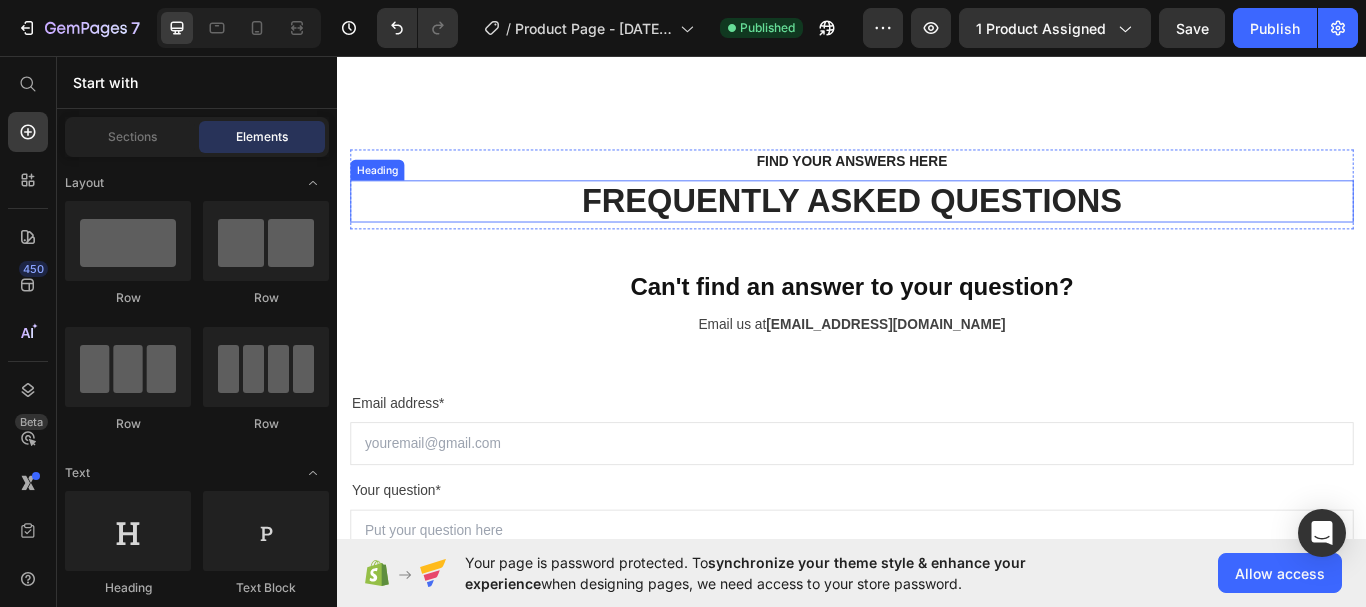 click on "FREQUENTLY ASKED QUESTIONS" at bounding box center (937, 227) 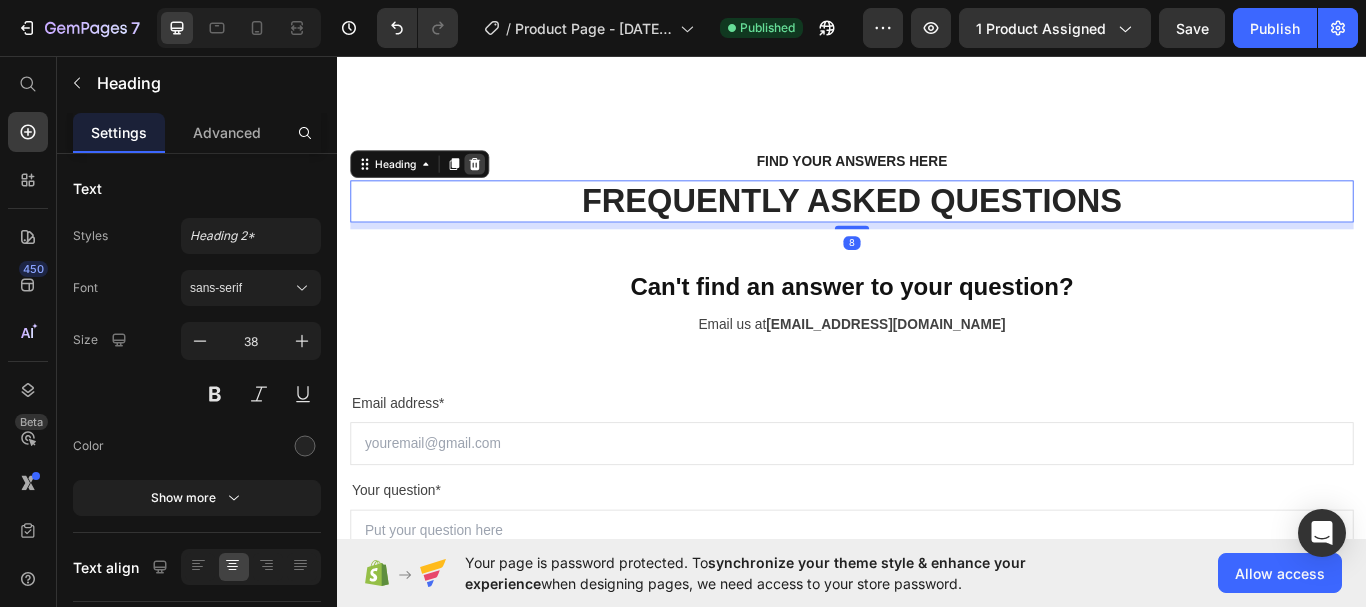 click 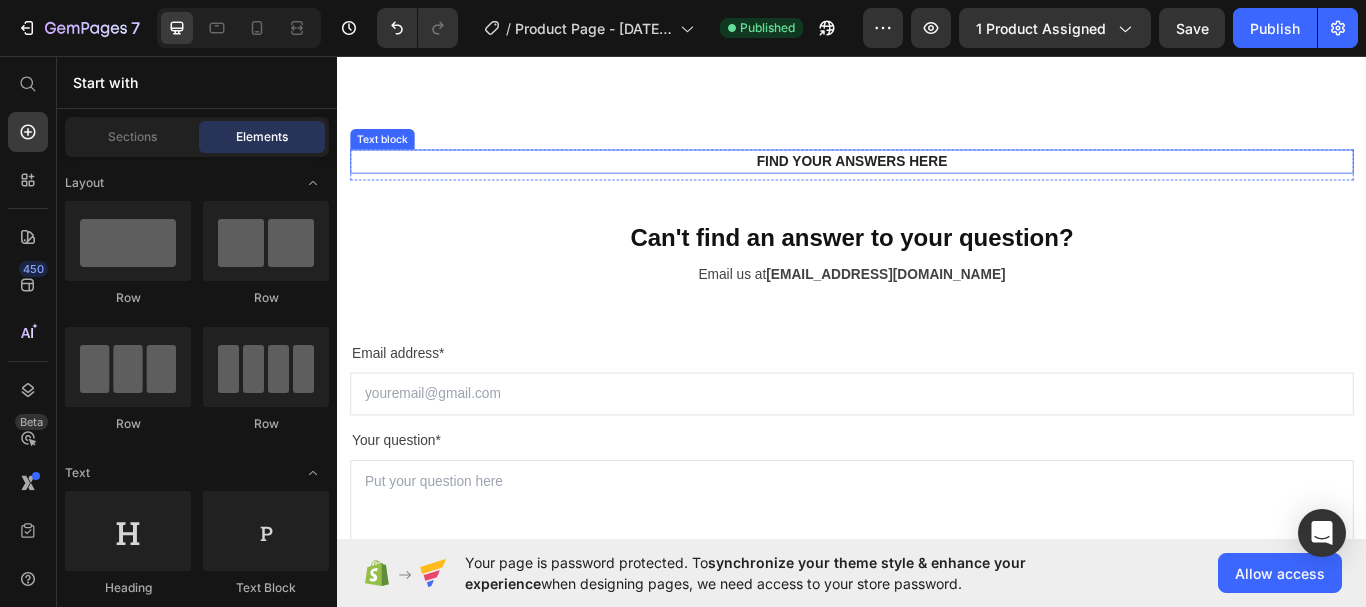 click on "FIND YOUR ANSWERS HERE" at bounding box center (937, 180) 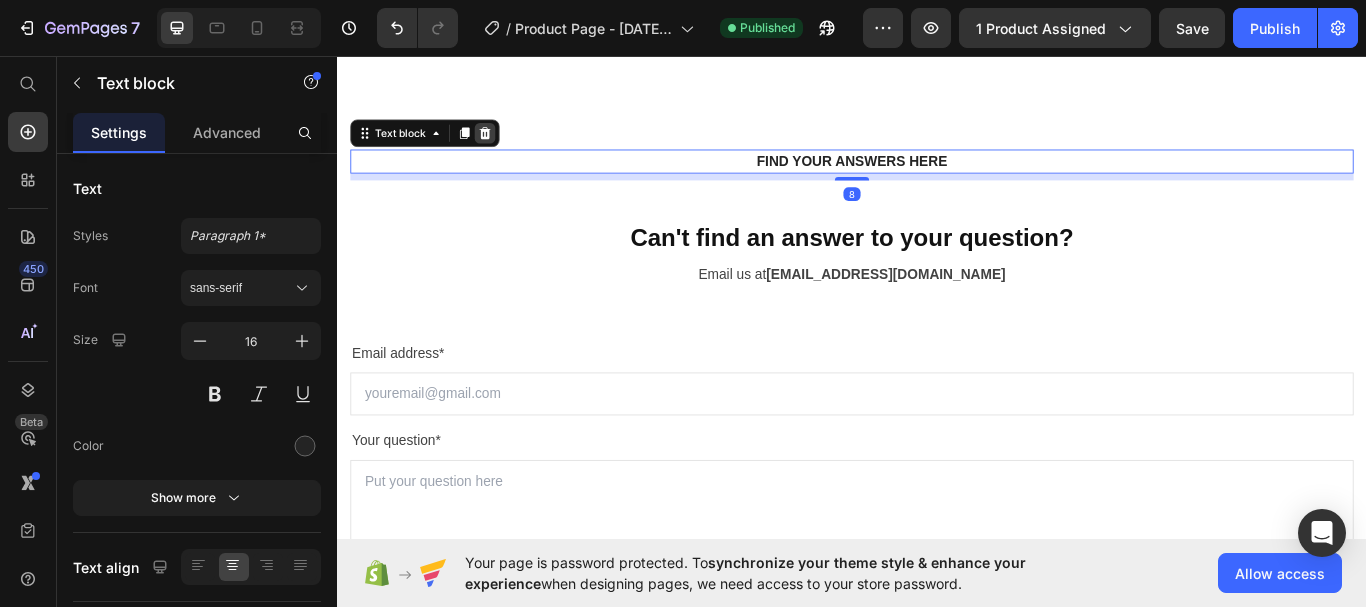 click 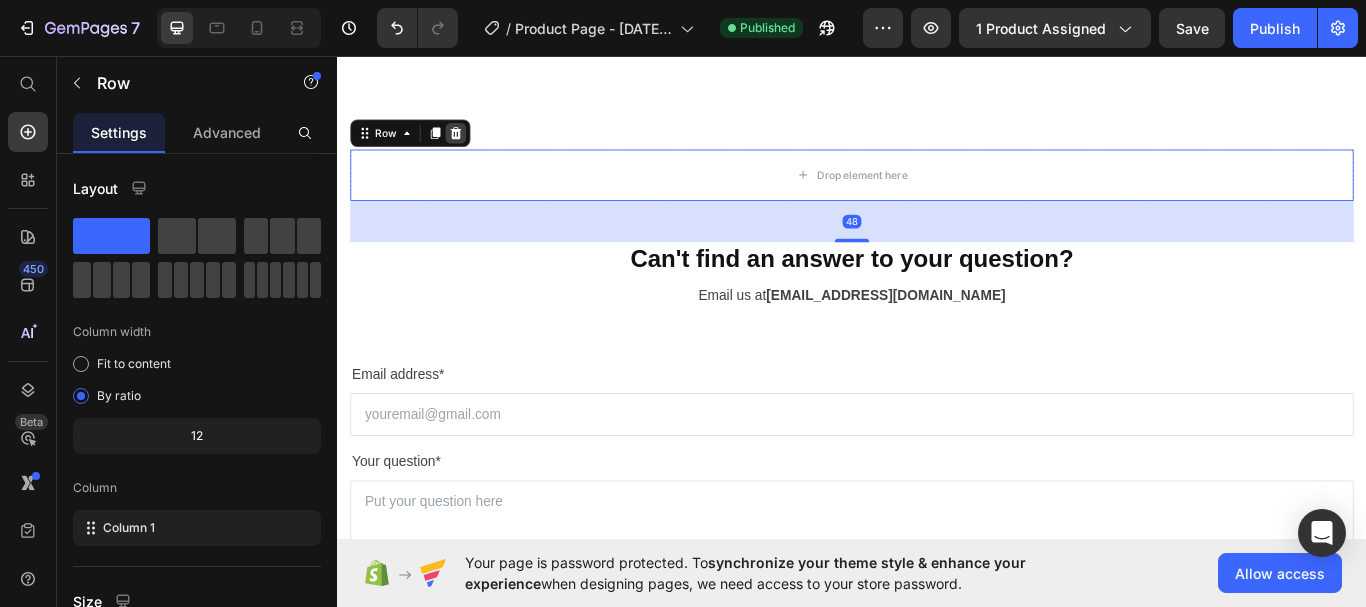 click 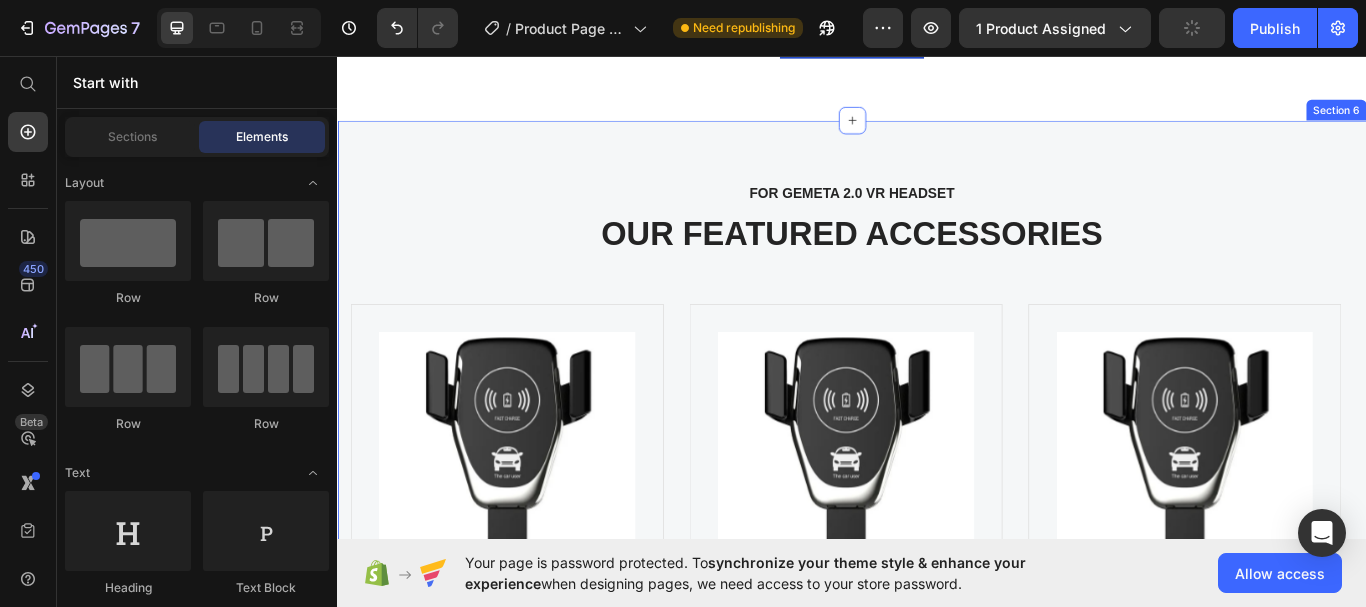 scroll, scrollTop: 5121, scrollLeft: 0, axis: vertical 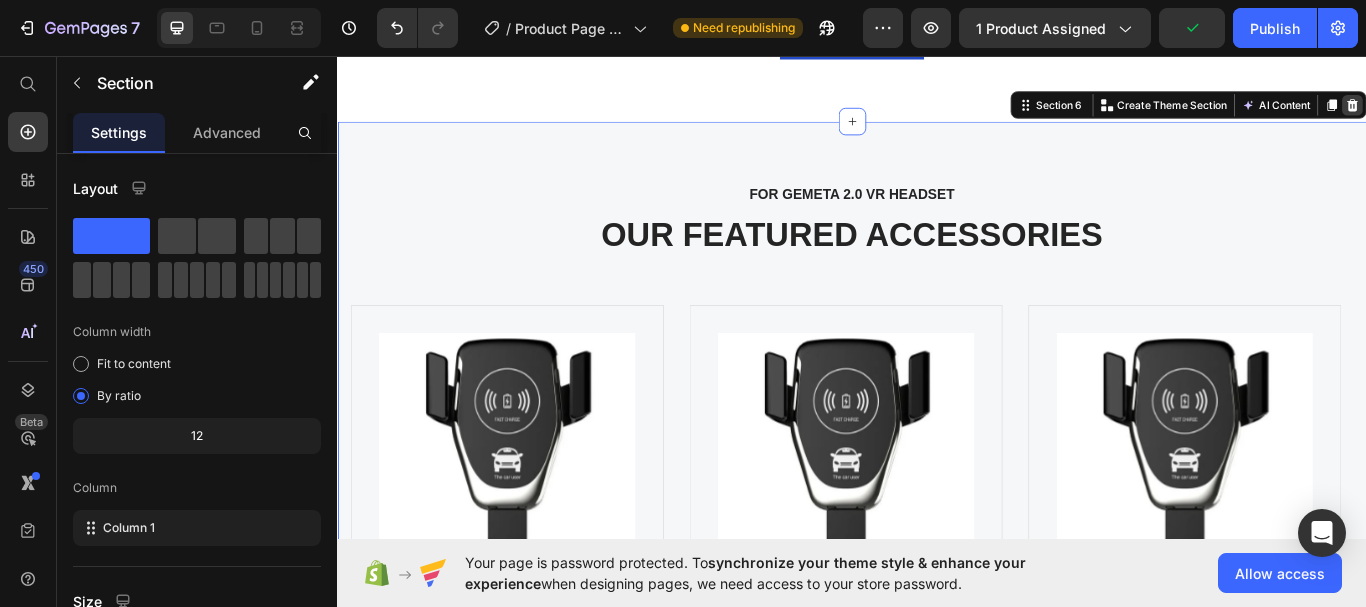 click 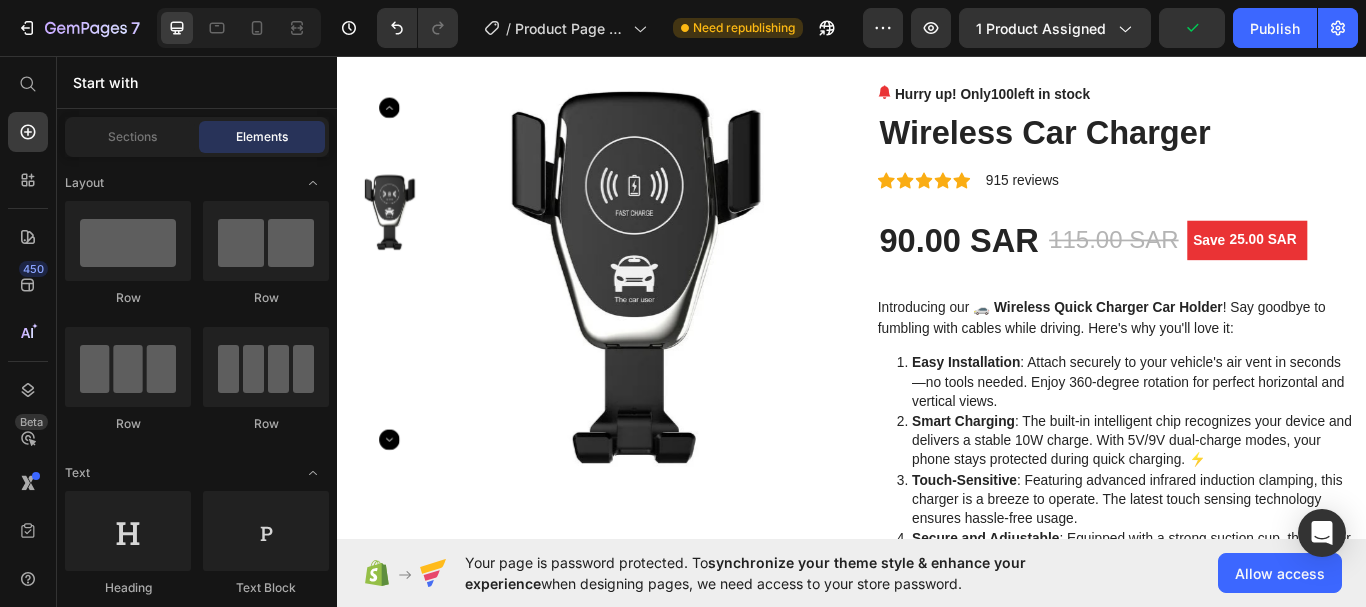 scroll, scrollTop: 0, scrollLeft: 0, axis: both 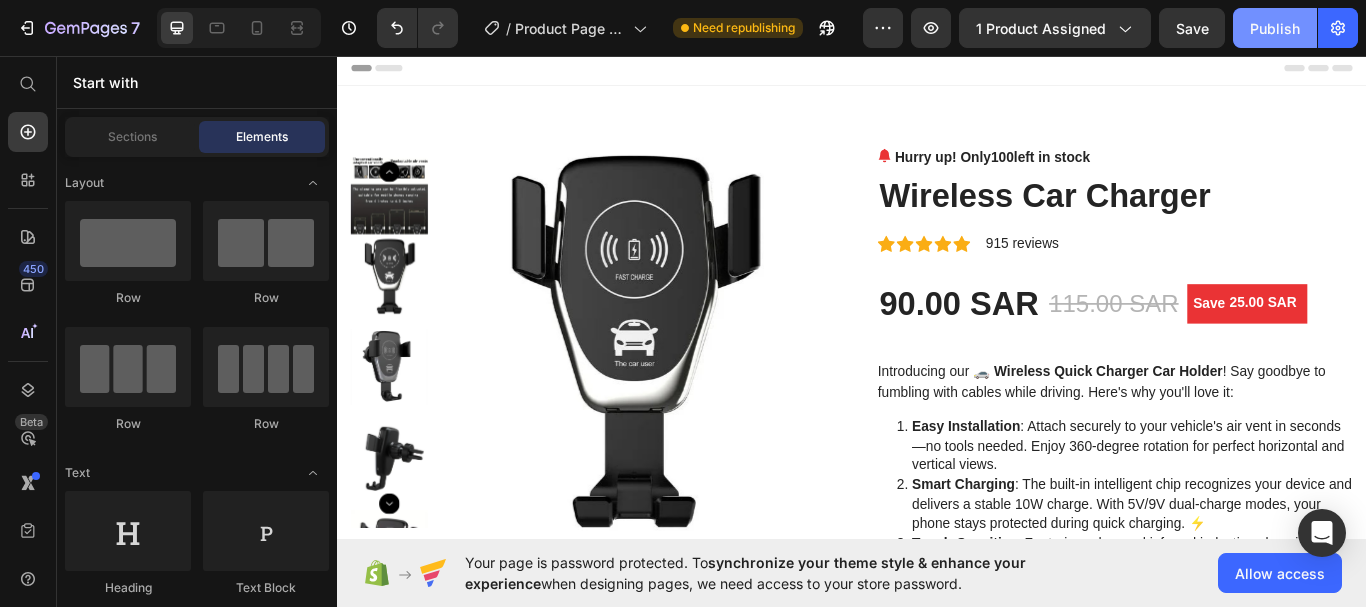click on "Publish" at bounding box center [1275, 28] 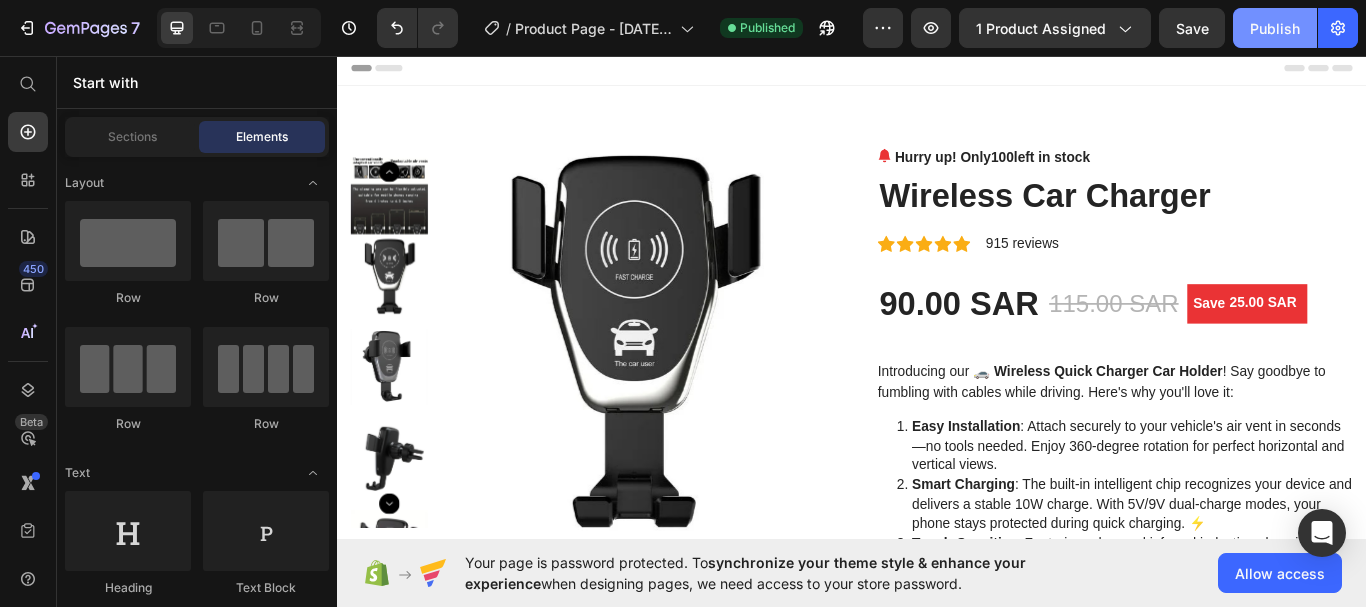 click on "Publish" 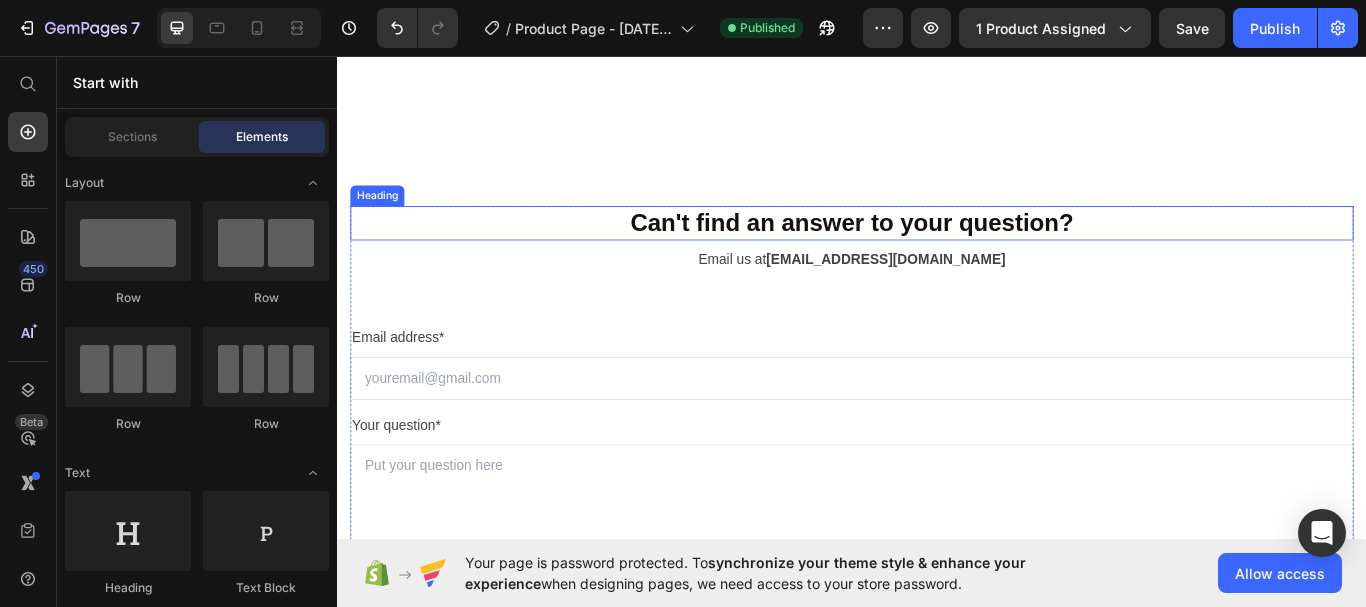 scroll, scrollTop: 4437, scrollLeft: 0, axis: vertical 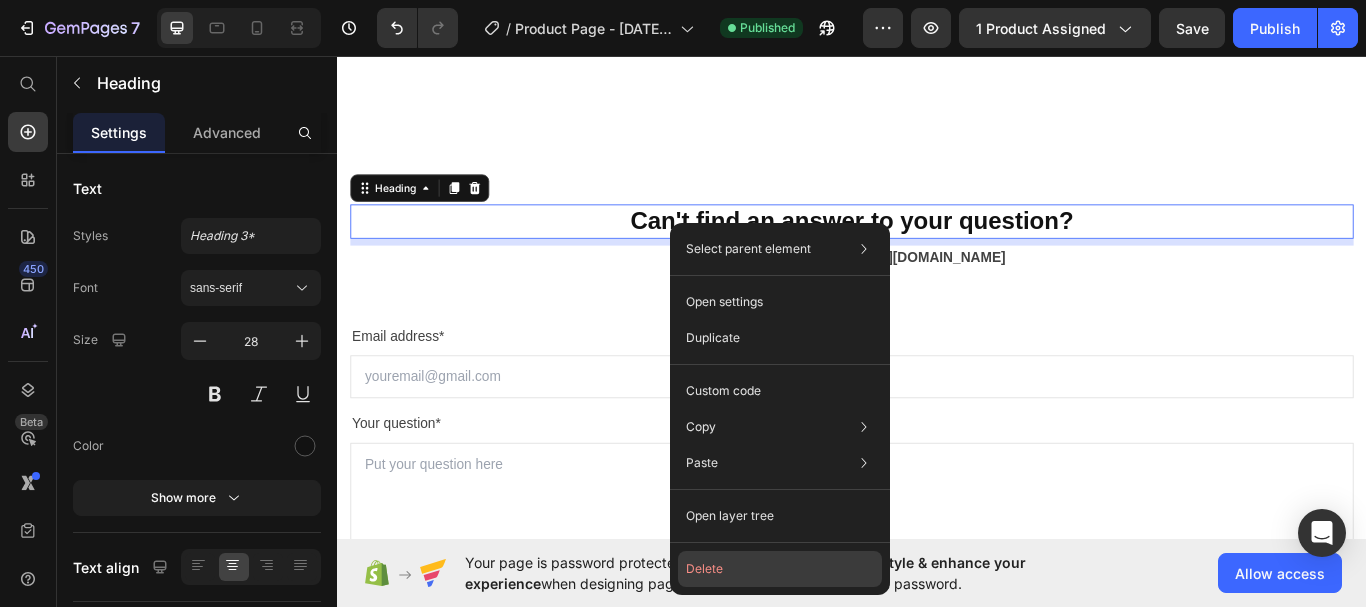click on "Delete" 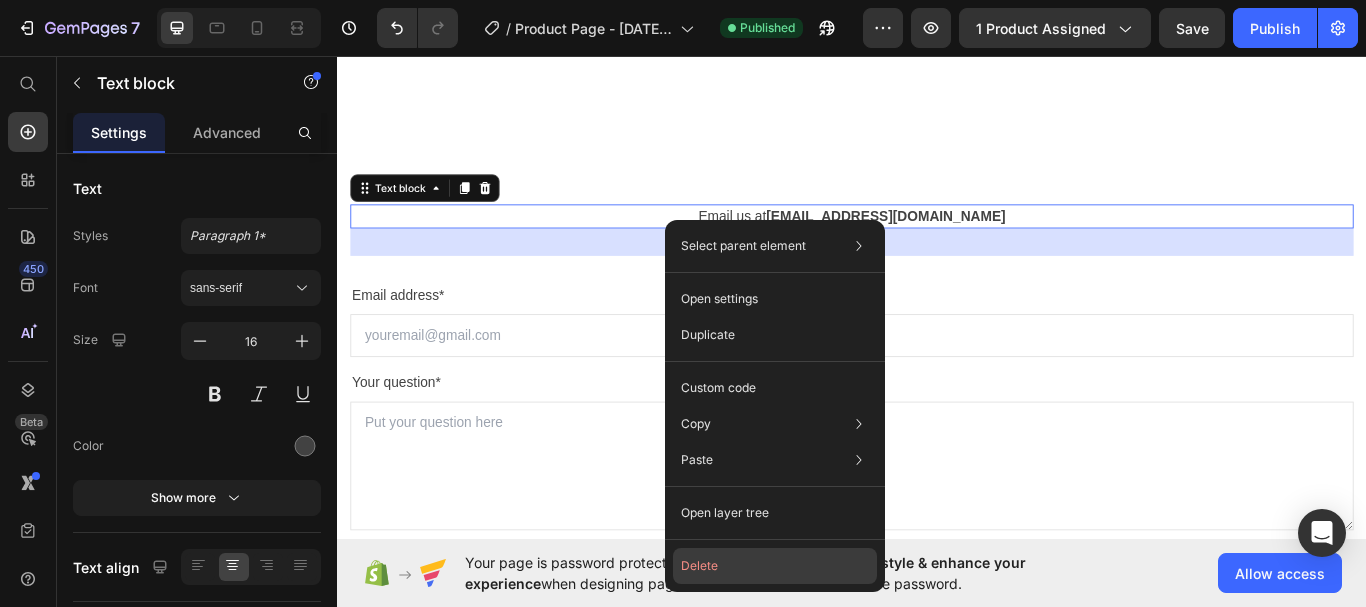 click on "Delete" 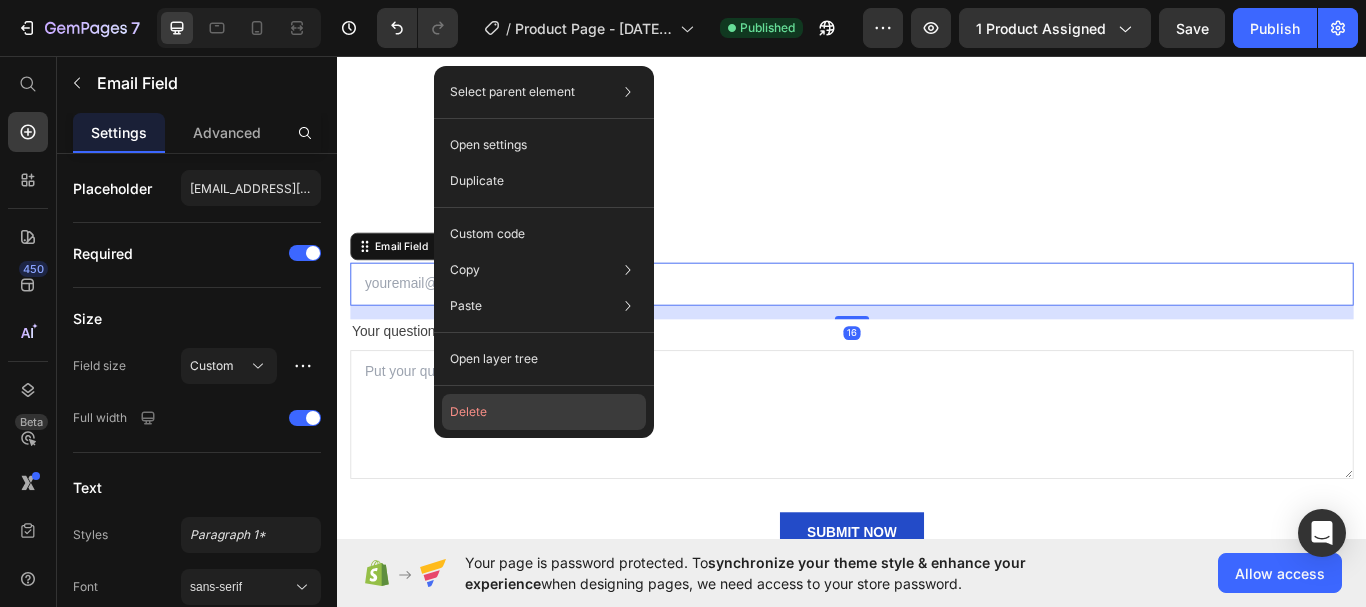 click on "Delete" 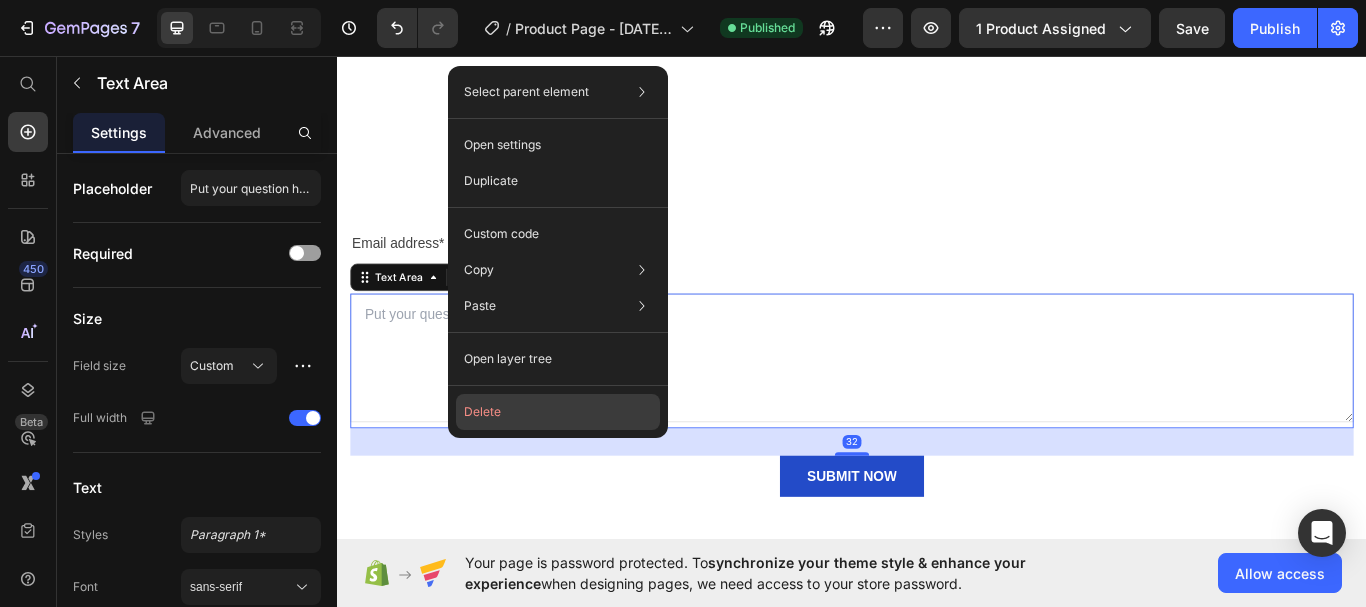 click on "Delete" 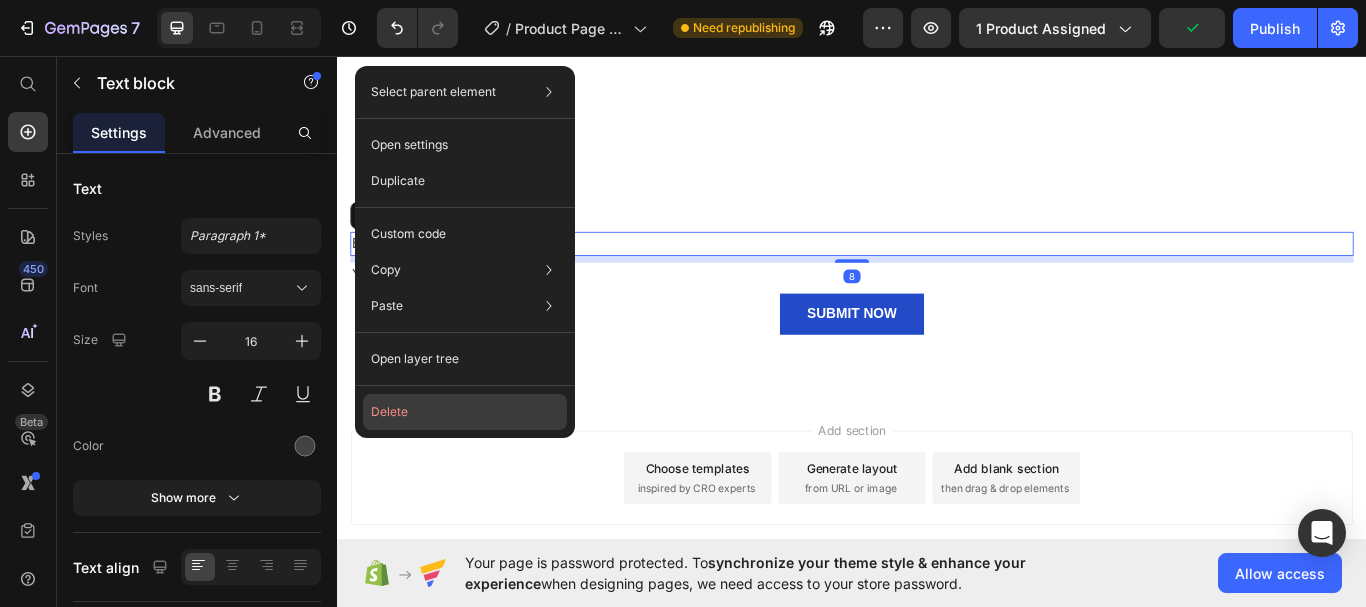 click on "Delete" 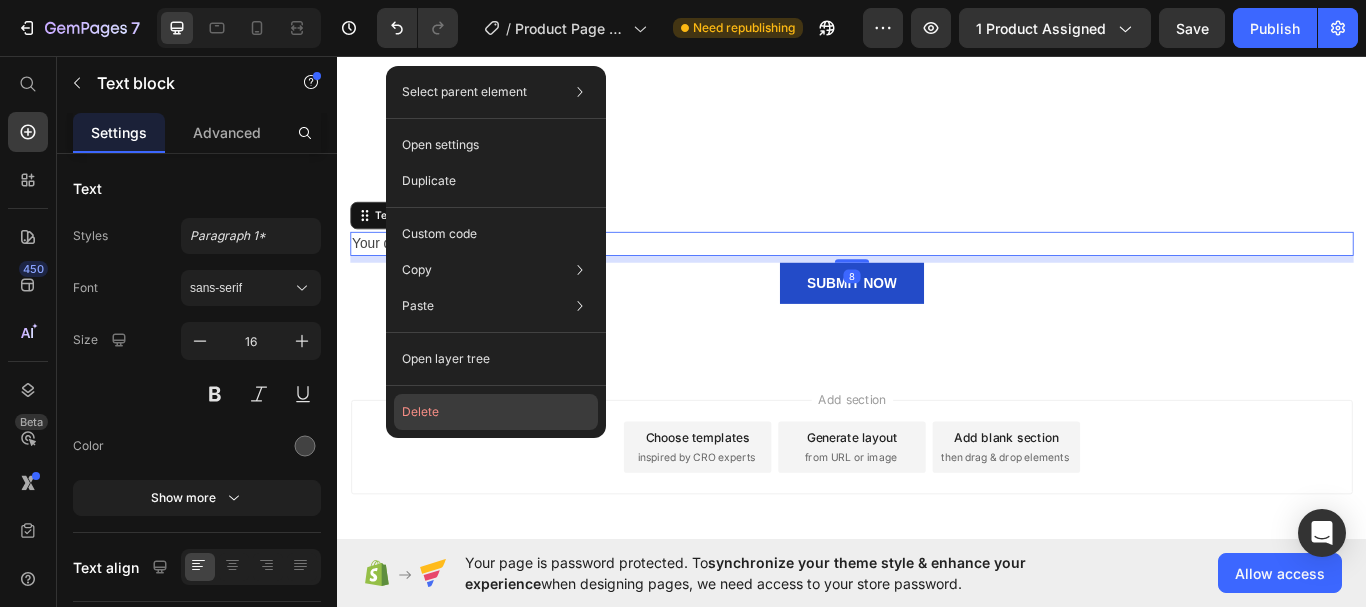 click on "Delete" 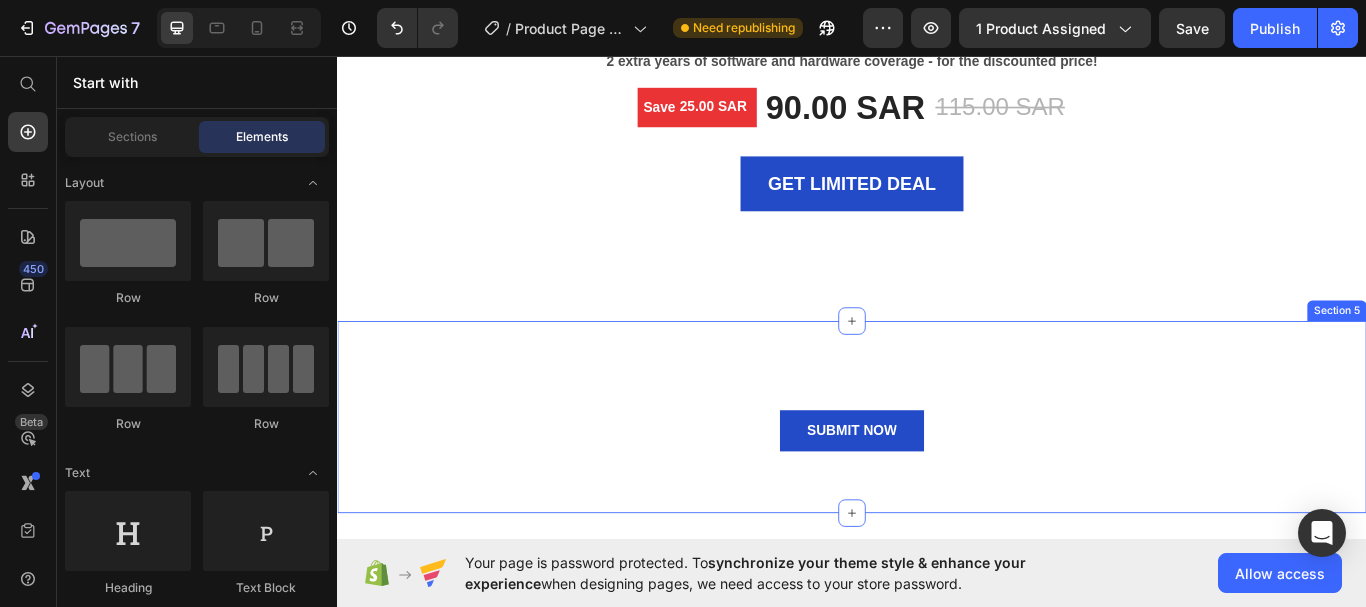 scroll, scrollTop: 4231, scrollLeft: 0, axis: vertical 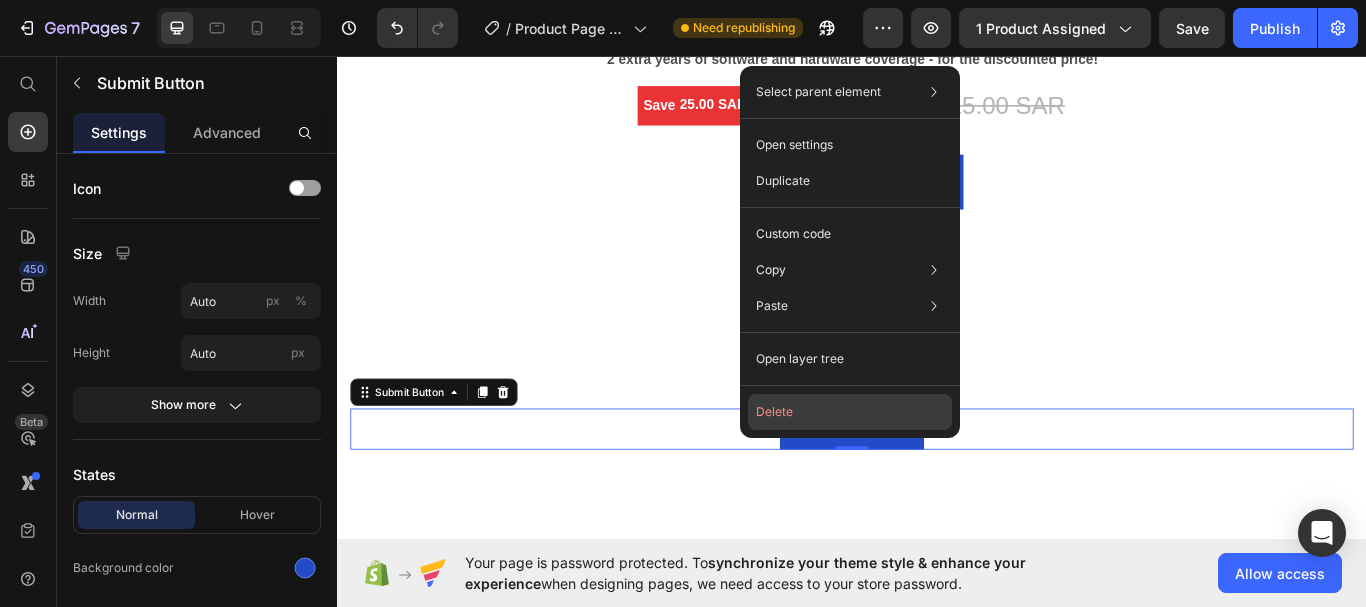 click on "Delete" 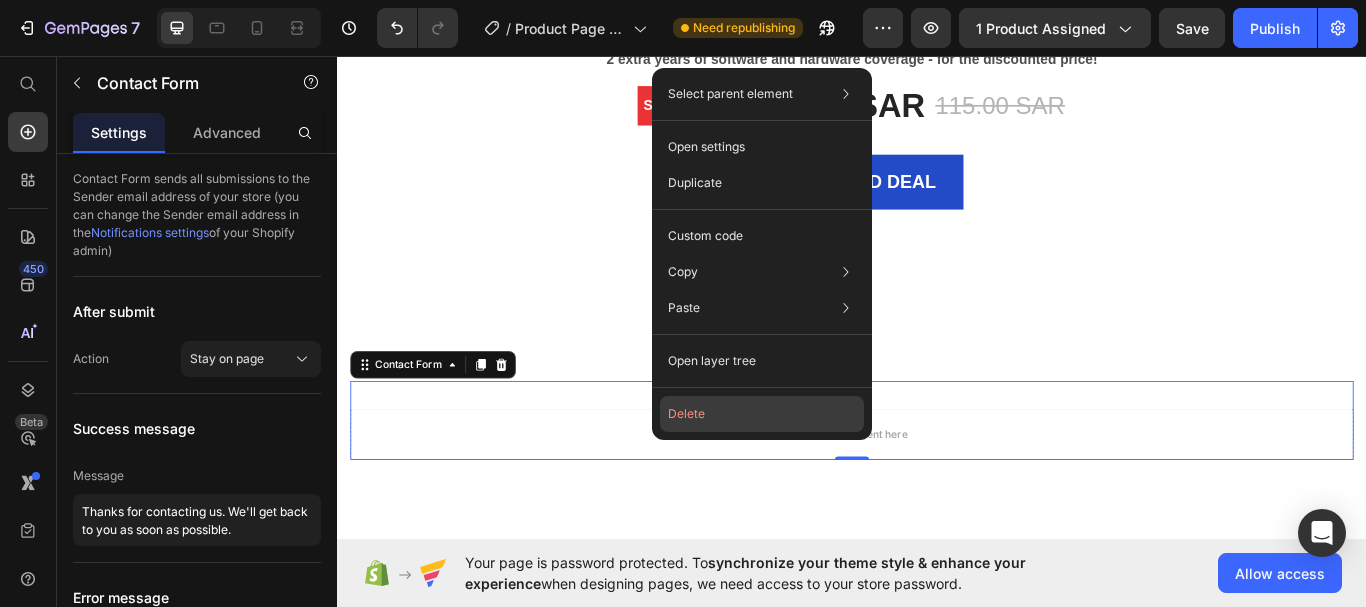 click on "Delete" 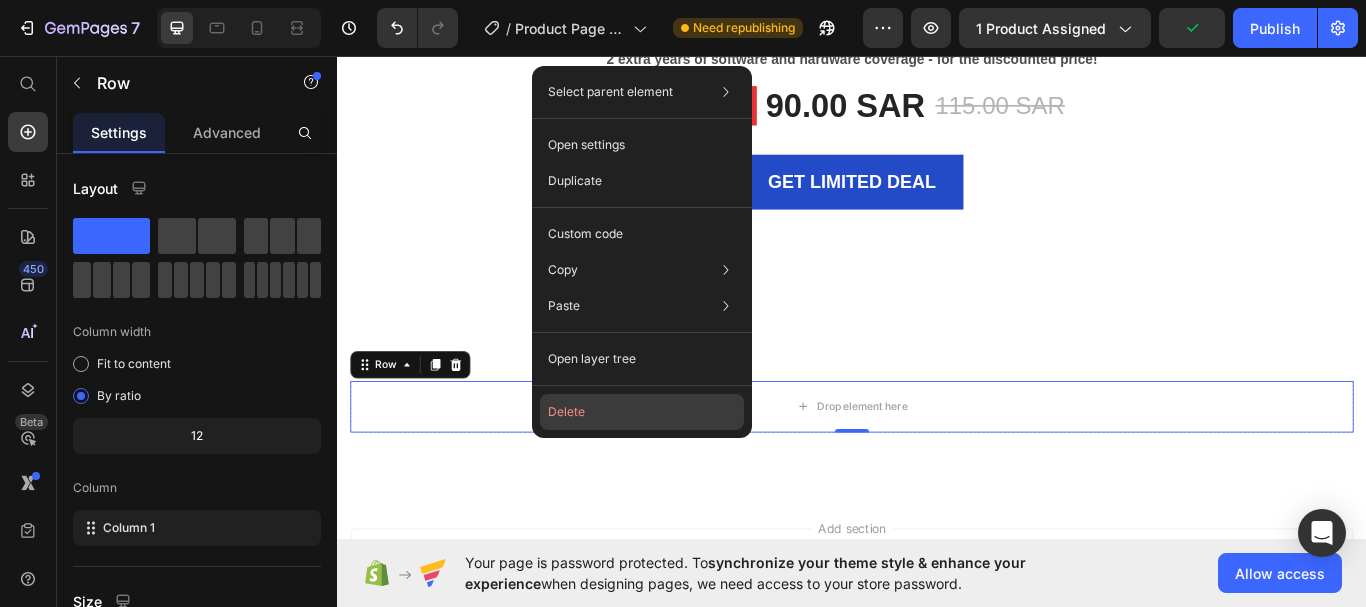 click on "Delete" 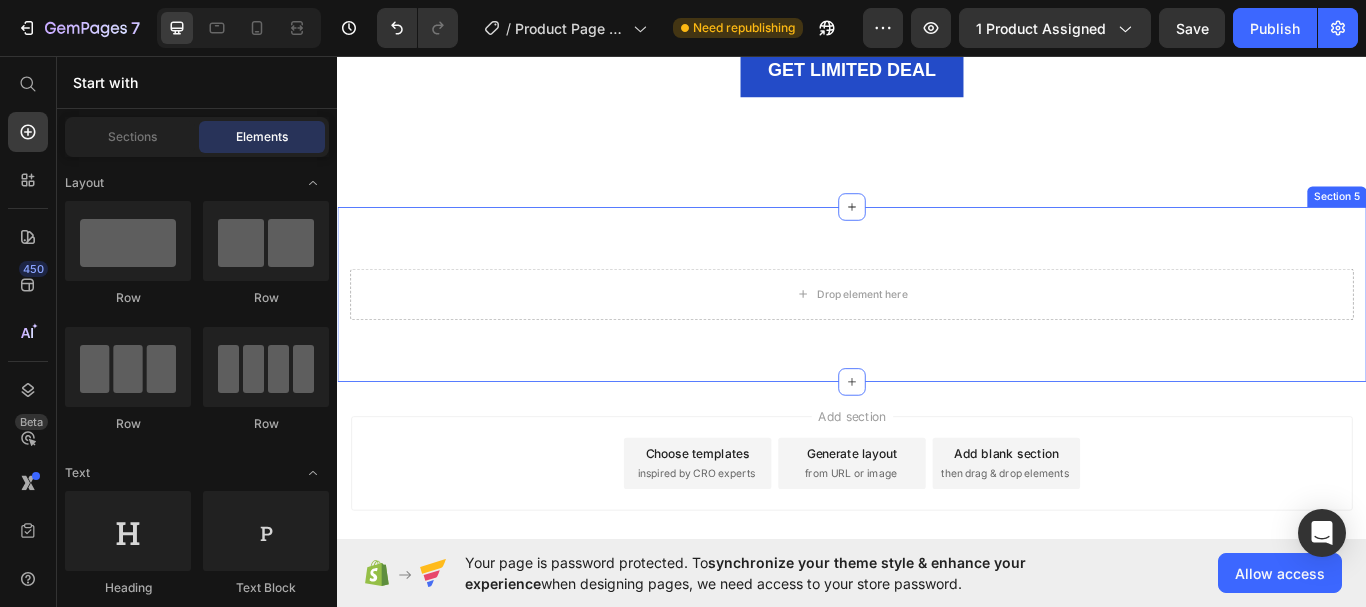 scroll, scrollTop: 4365, scrollLeft: 0, axis: vertical 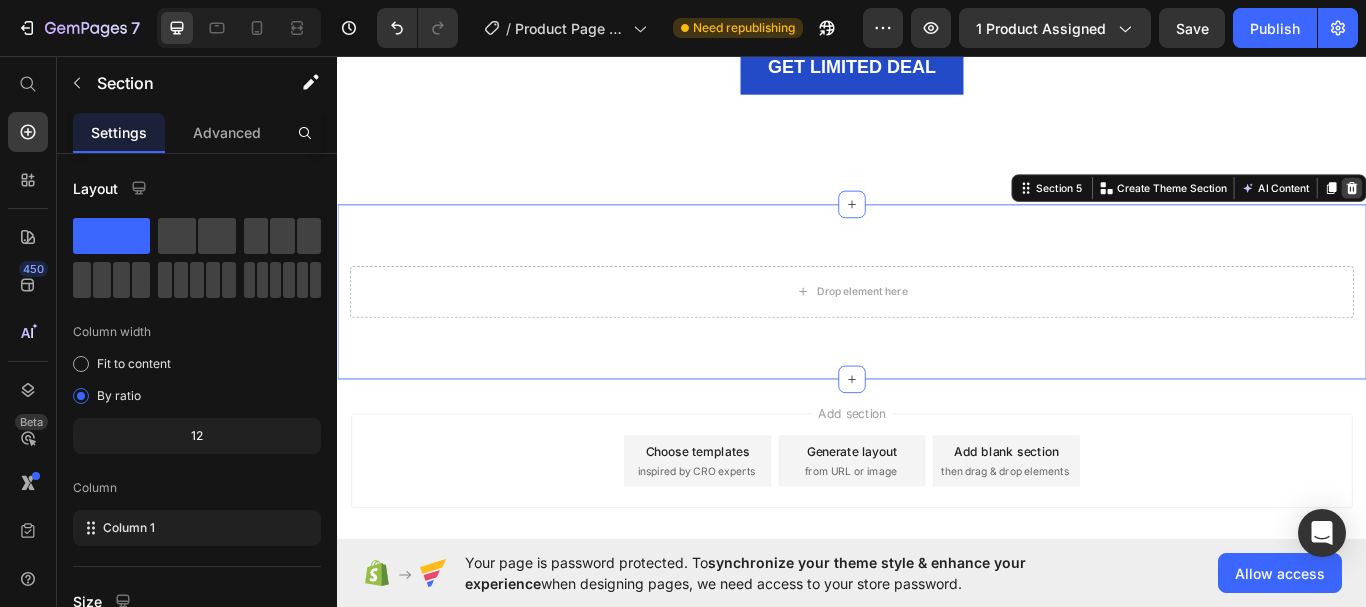 click 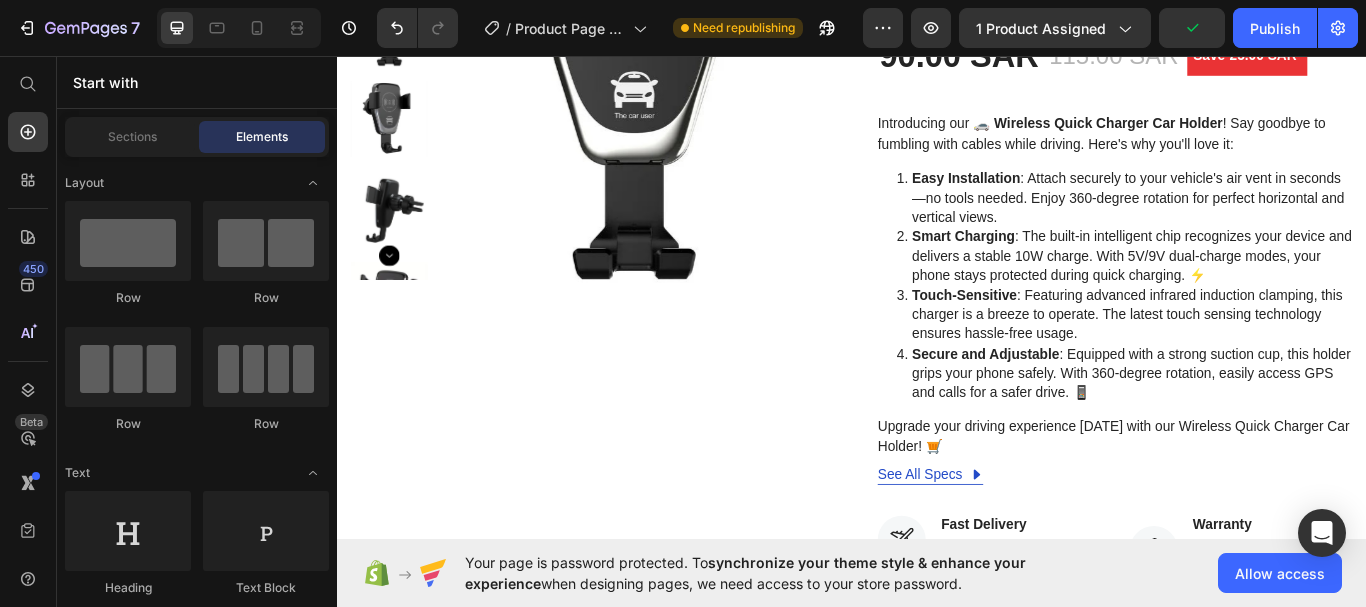 scroll, scrollTop: 0, scrollLeft: 0, axis: both 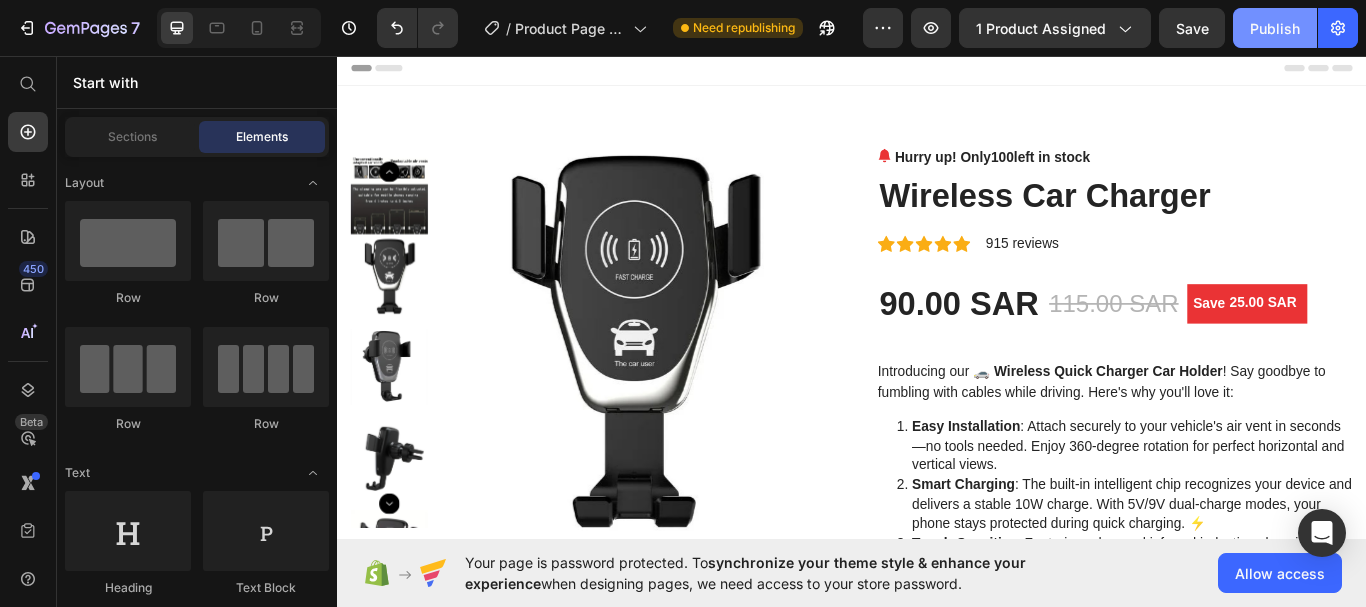 click on "Publish" at bounding box center [1275, 28] 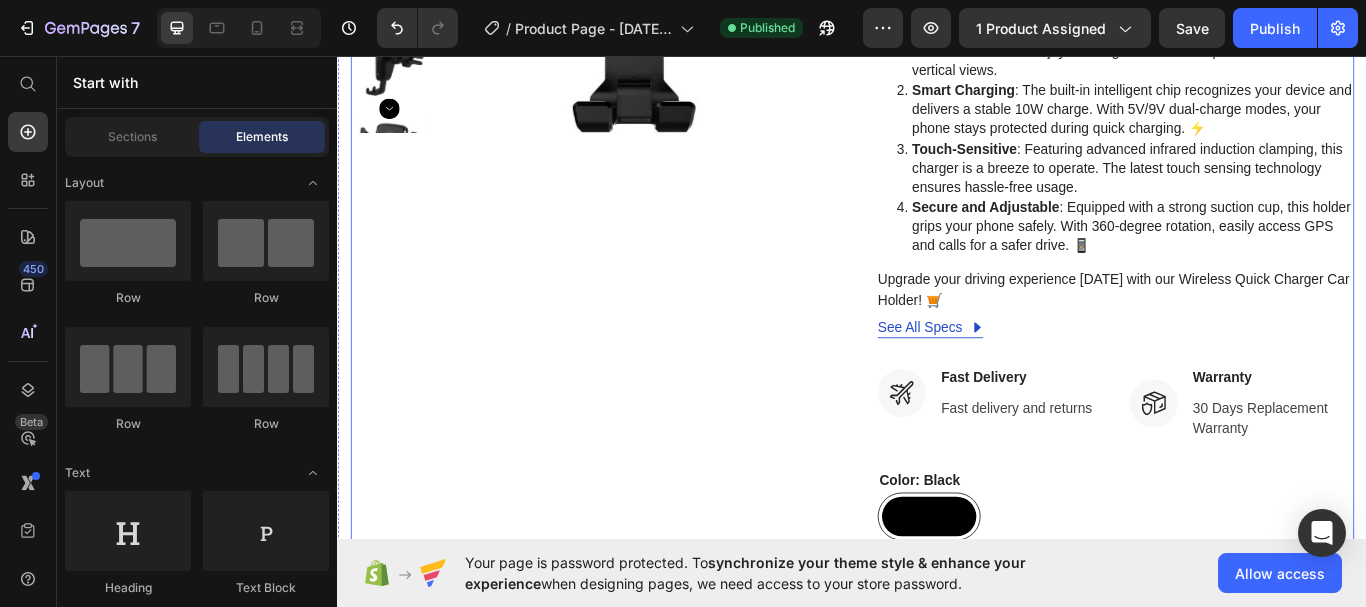 scroll, scrollTop: 0, scrollLeft: 0, axis: both 